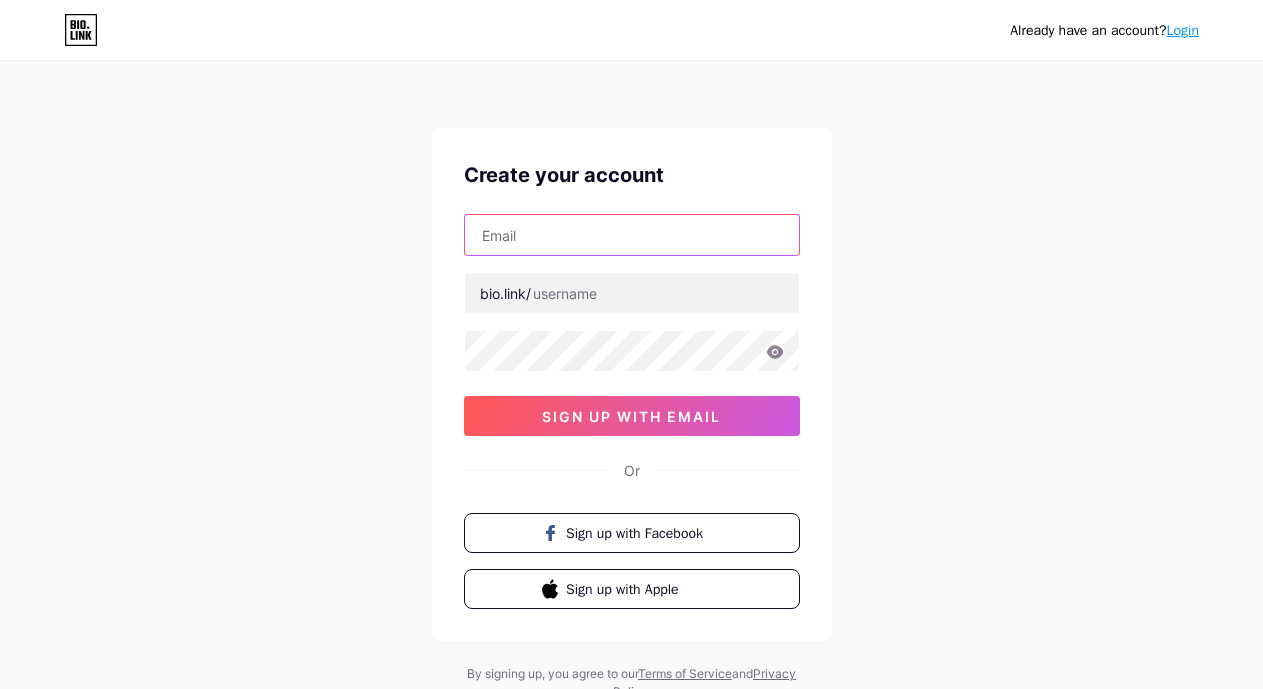 drag, startPoint x: 0, startPoint y: 0, endPoint x: 590, endPoint y: 238, distance: 636.19495 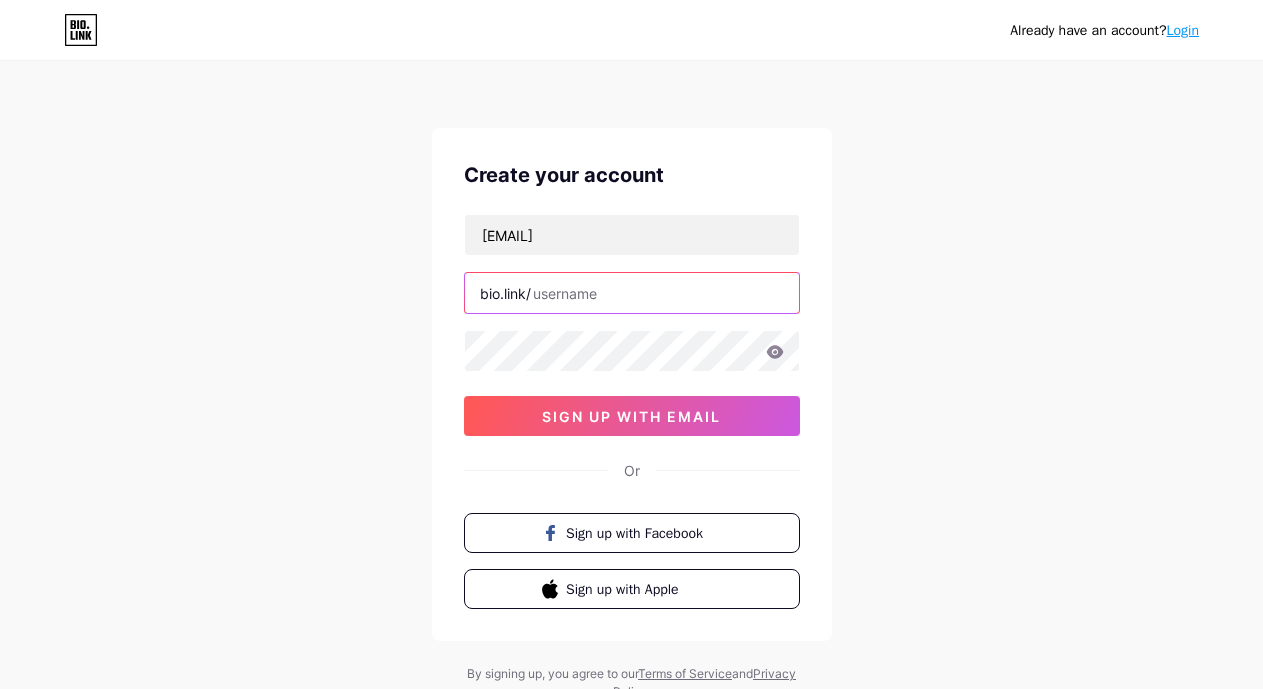 click at bounding box center (632, 293) 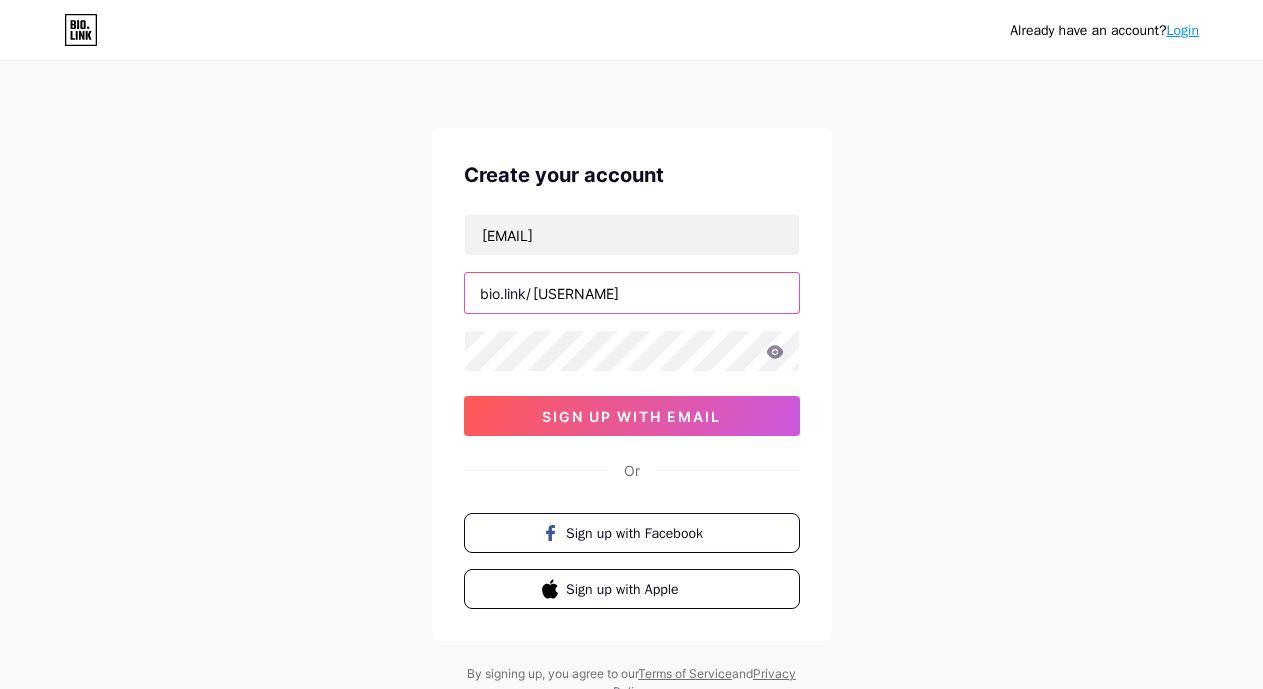 type on "[USERNAME]" 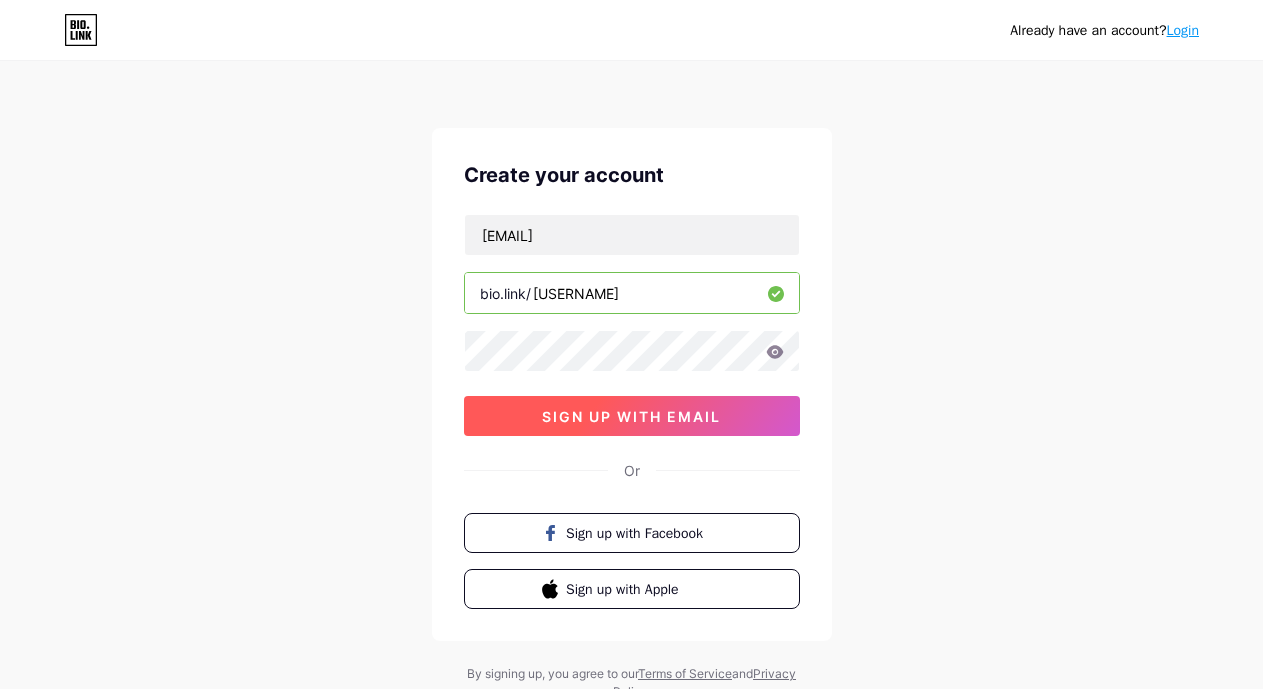 click on "sign up with email" at bounding box center [631, 416] 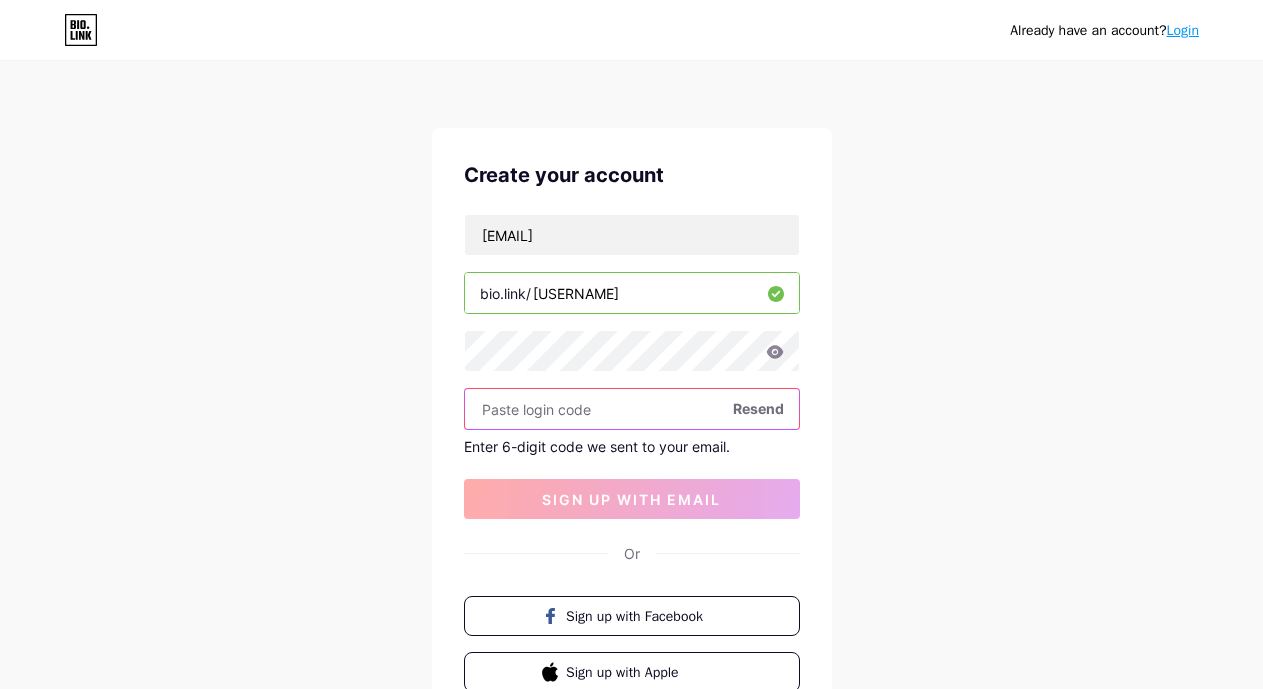 click at bounding box center [632, 409] 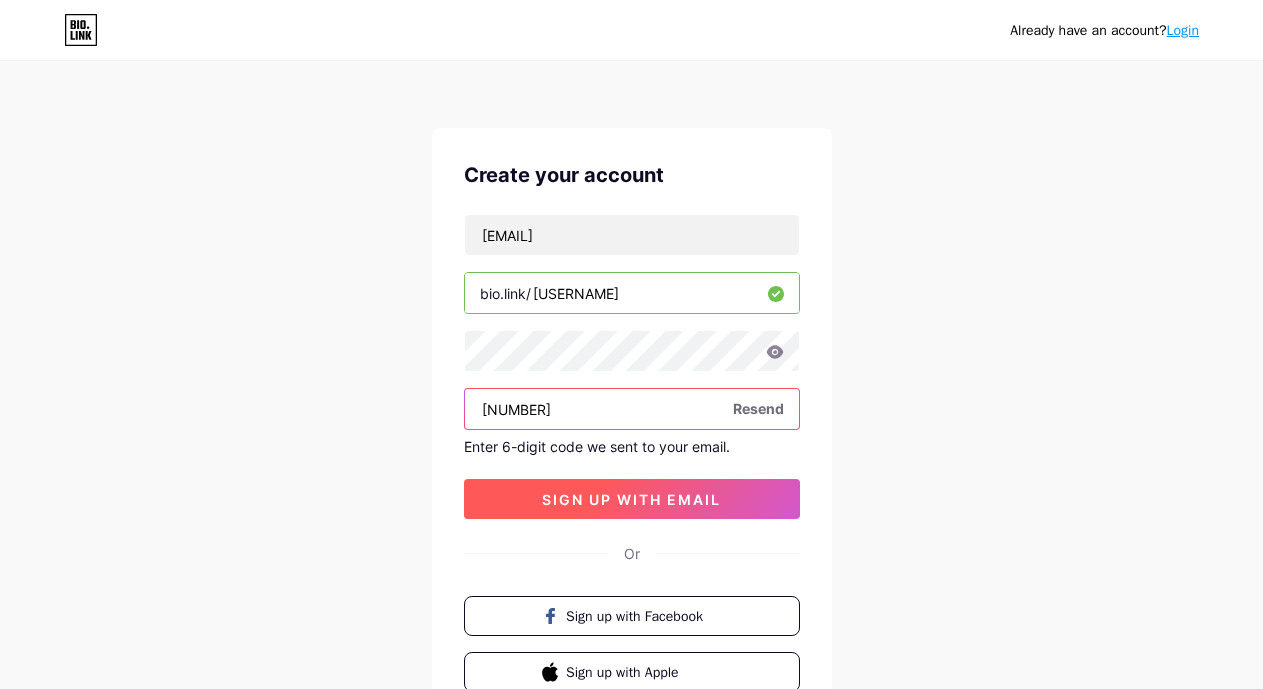 type on "[NUMBER]" 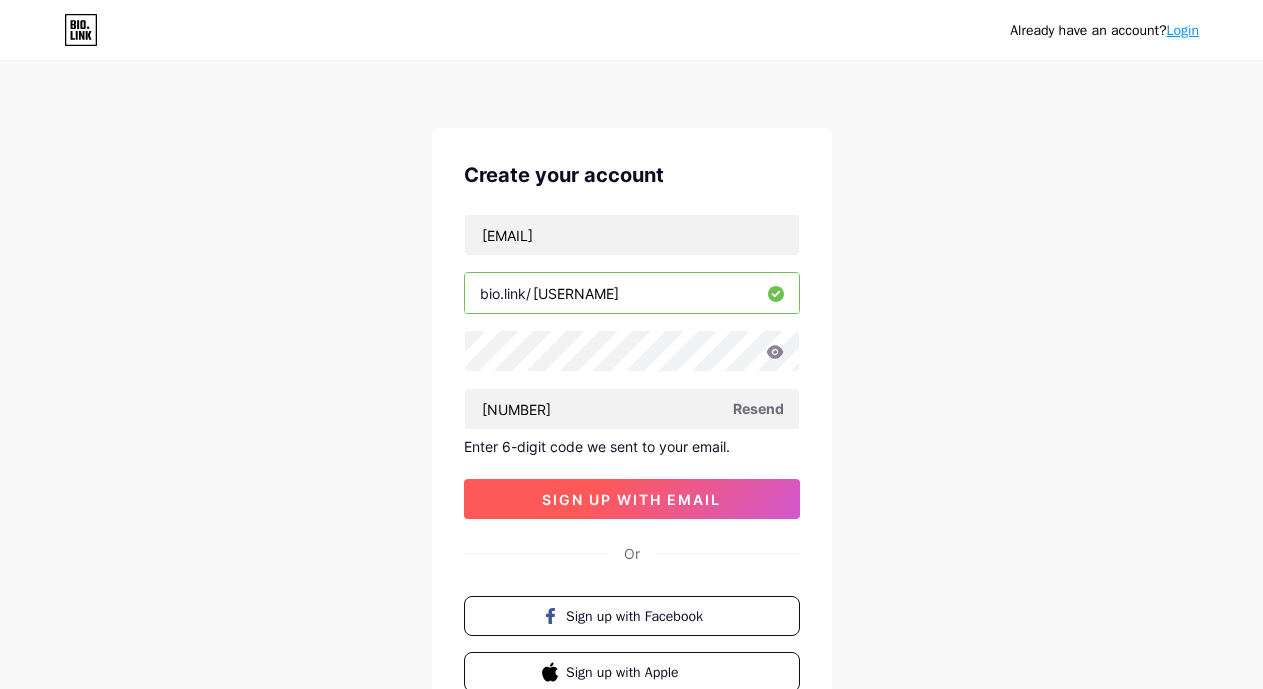 click on "sign up with email" at bounding box center (631, 499) 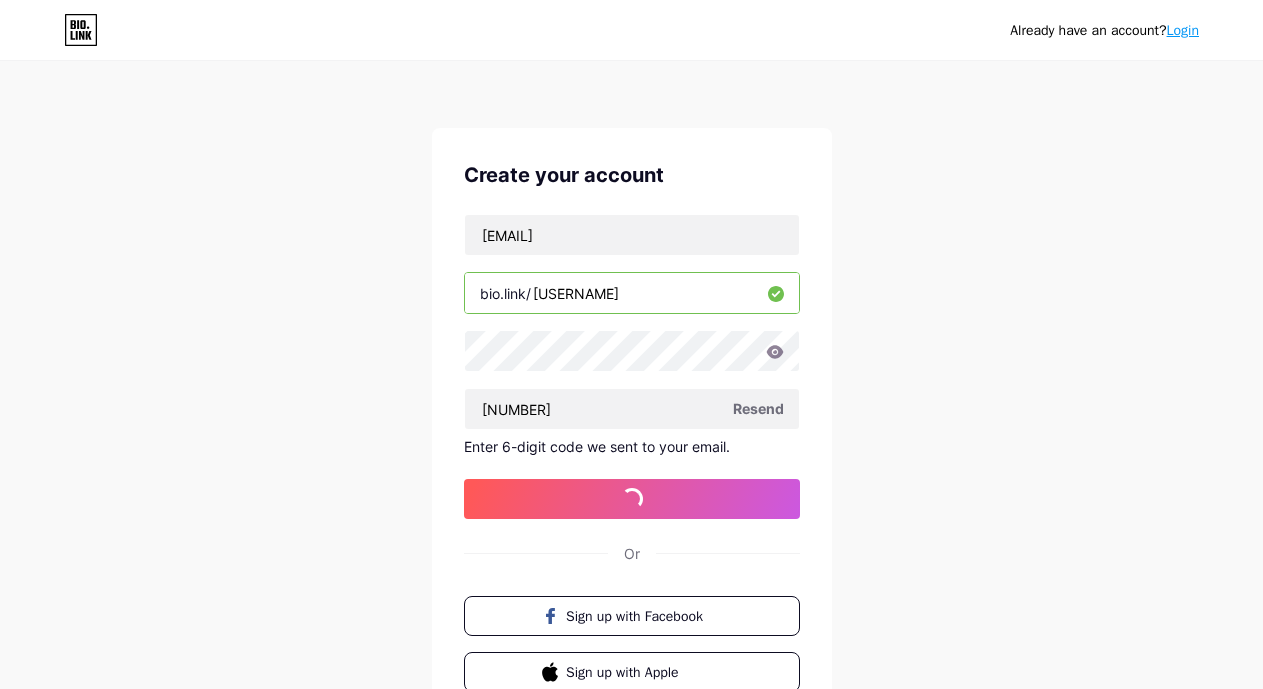 type 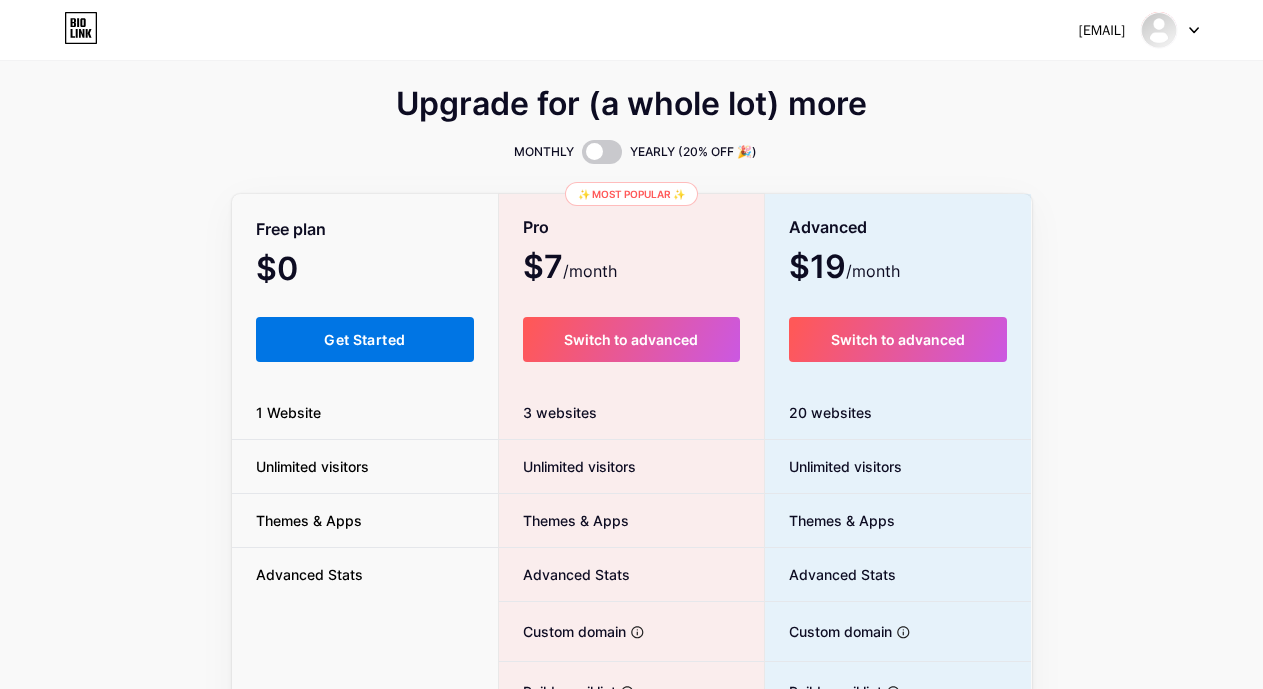 click on "Get Started" at bounding box center (364, 339) 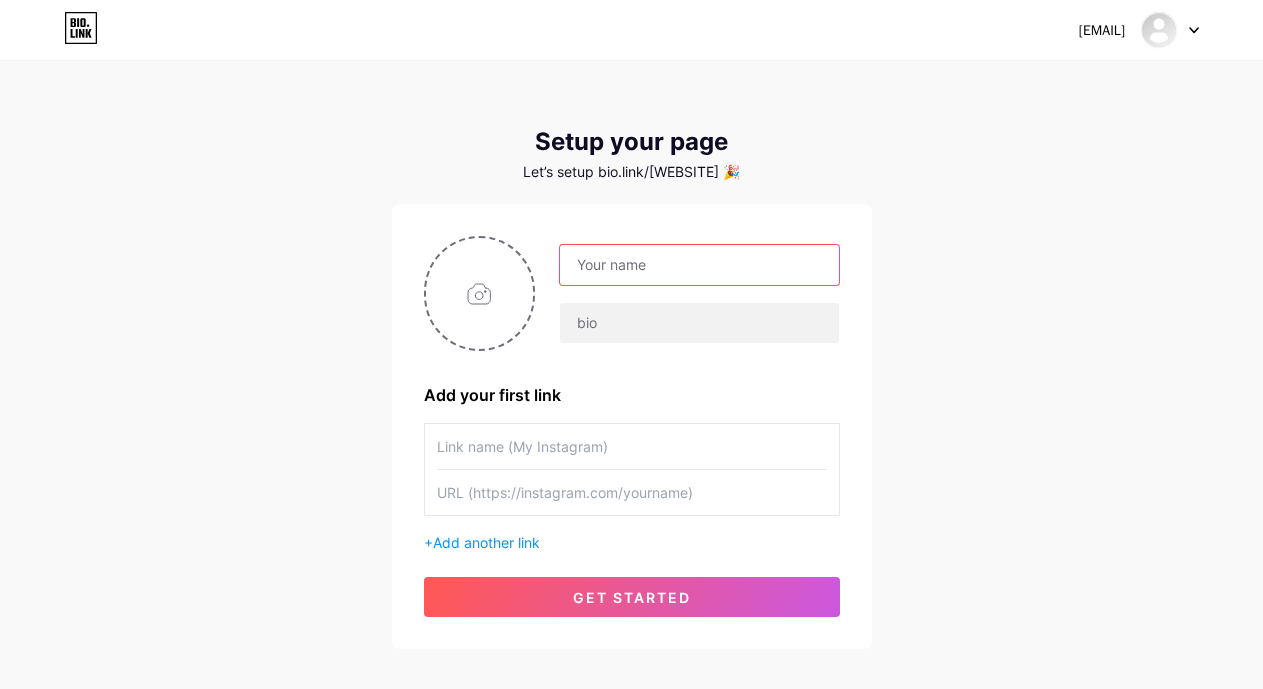 click at bounding box center [699, 265] 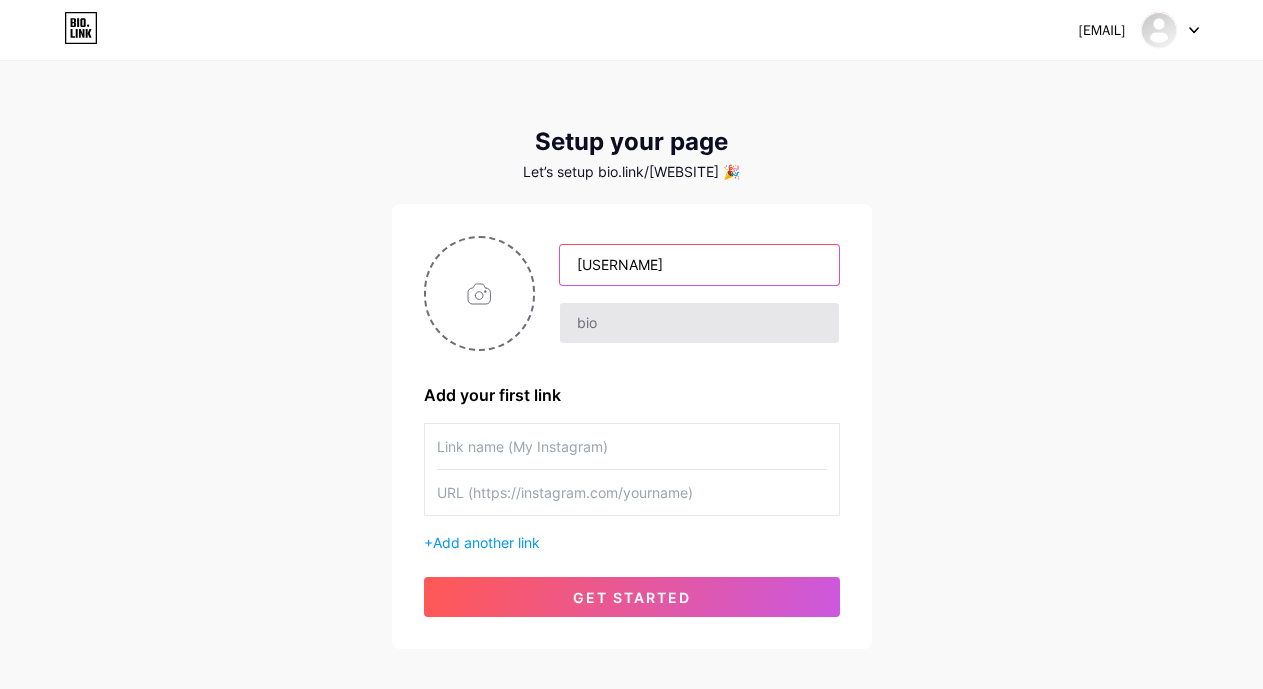type on "[USERNAME]" 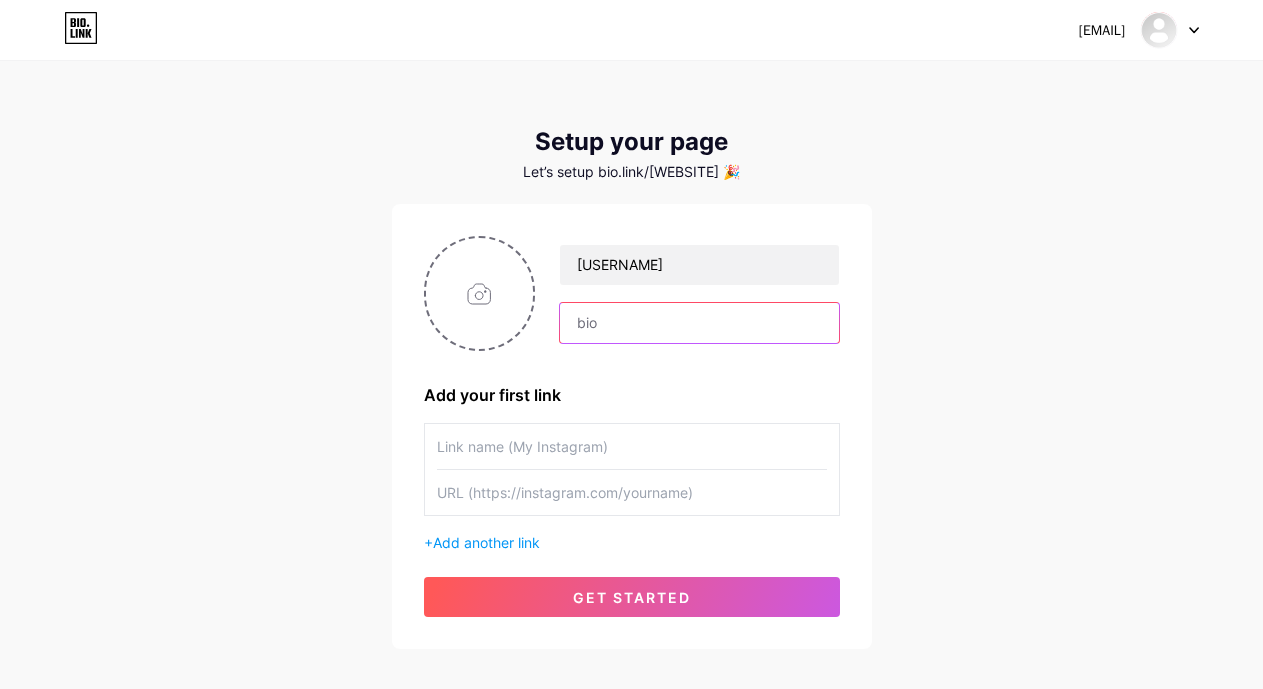 click at bounding box center [699, 323] 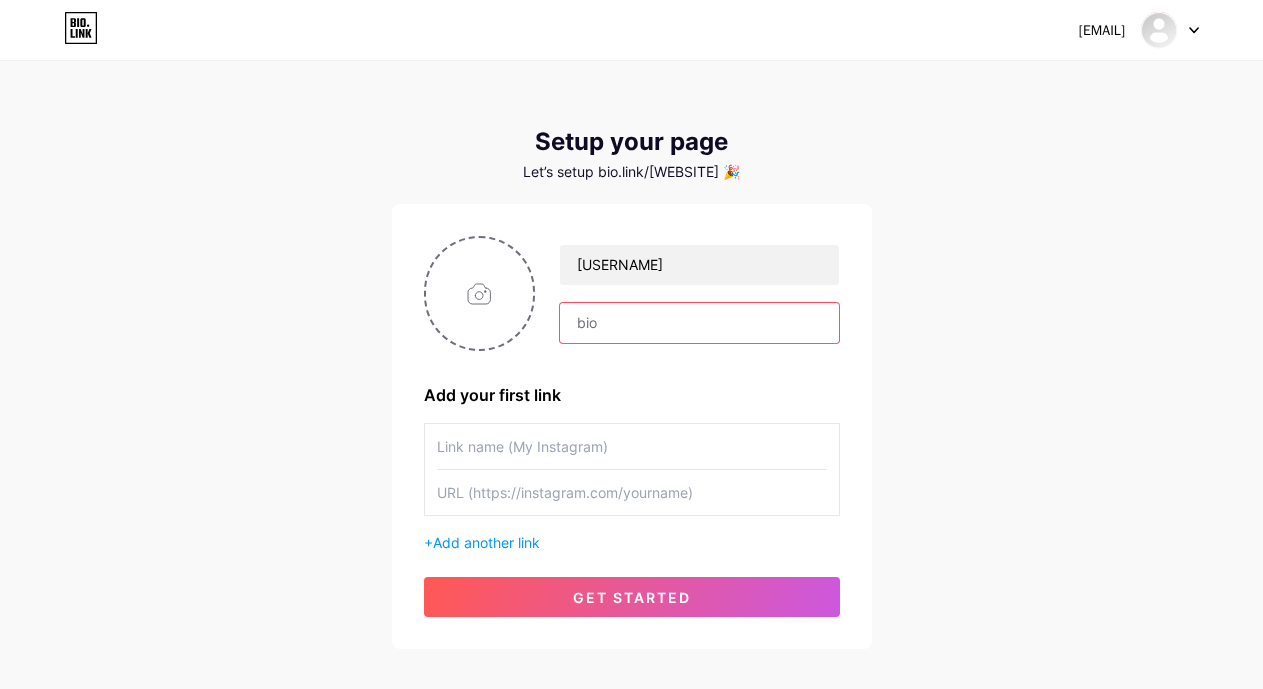 paste on "[COMPANY] is quickly growing in [CITY], [COUNTRY]'s premier real estate company, providing long-term solutions for all our customer's real estate needs from designing and building to furnishing and remodeling. From purchasing, selling, renting, building or renovating; [COMPANY] stands as your reliable partner to ensure smooth transactions in any real estate transactions." 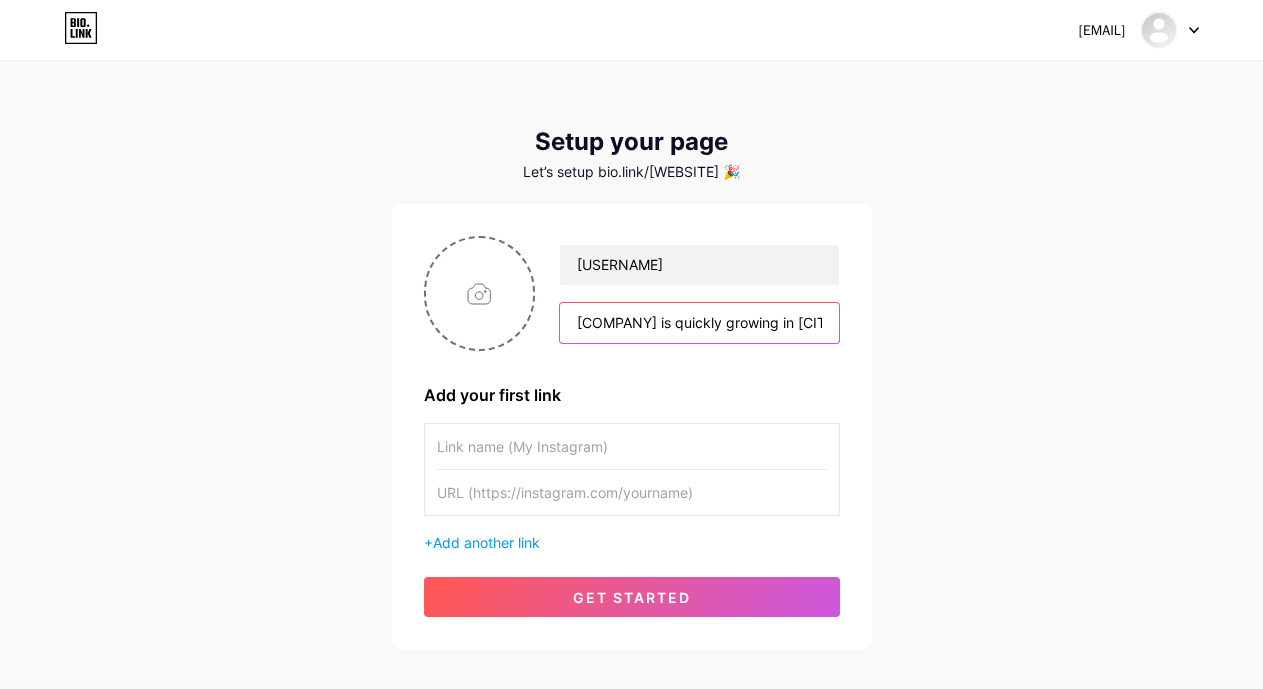 scroll, scrollTop: 0, scrollLeft: 2292, axis: horizontal 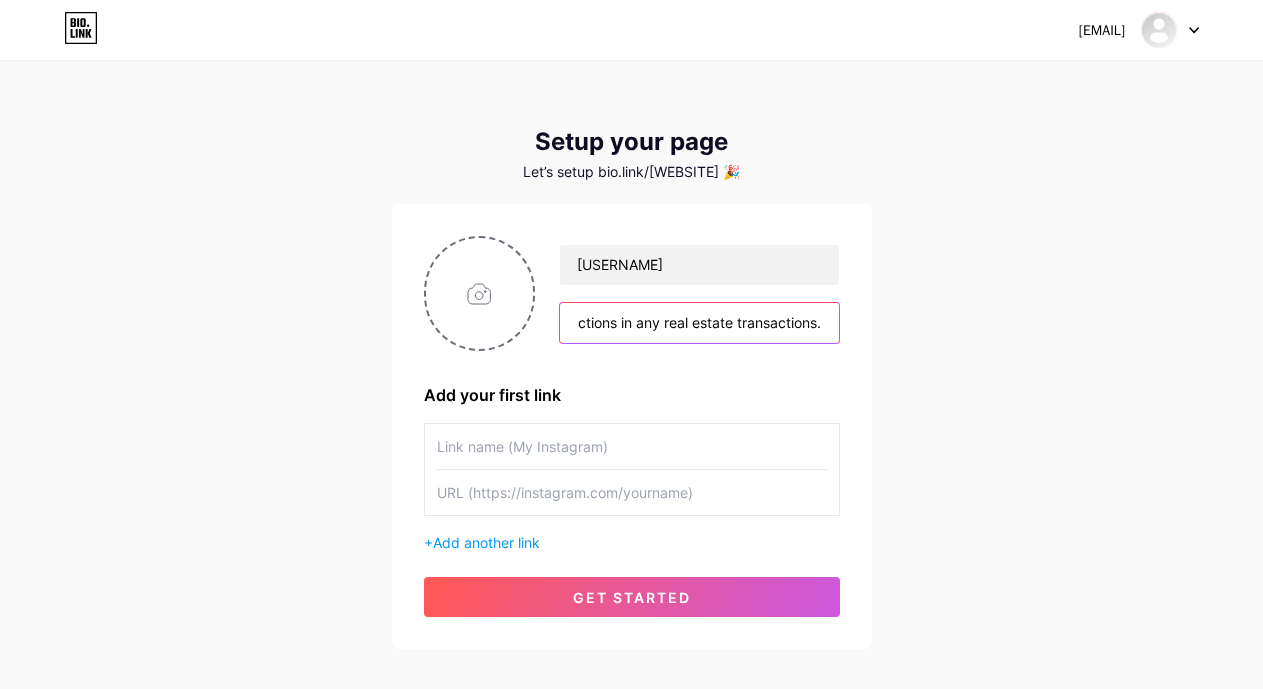 type on "[COMPANY] is quickly growing in [CITY], [COUNTRY]'s premier real estate company, providing long-term solutions for all our customer's real estate needs from designing and building to furnishing and remodeling. From purchasing, selling, renting, building or renovating; [COMPANY] stands as your reliable partner to ensure smooth transactions in any real estate transactions." 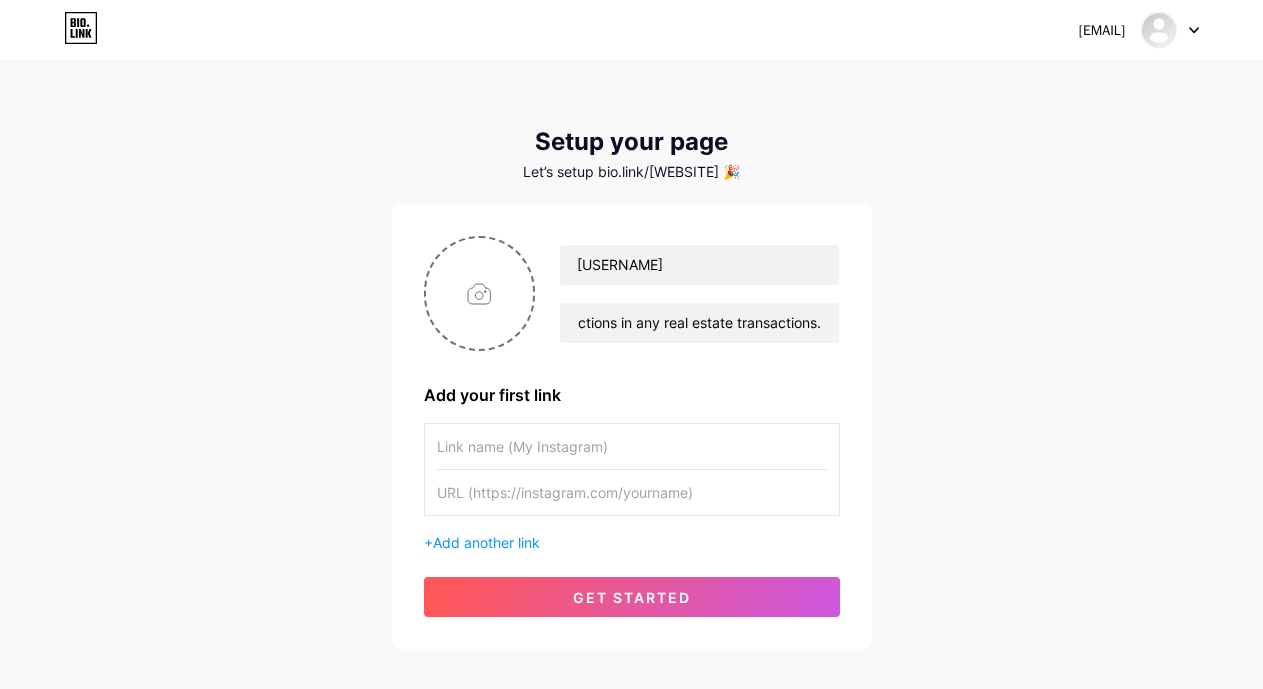 scroll, scrollTop: 0, scrollLeft: 0, axis: both 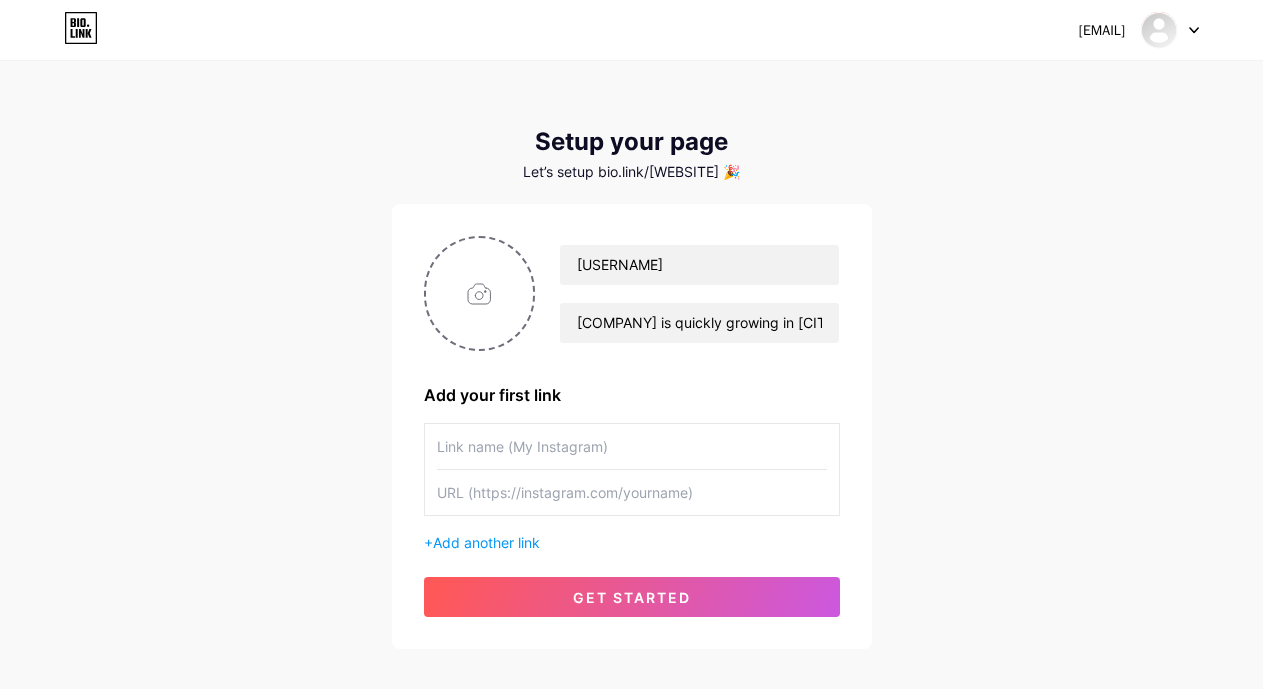 click at bounding box center (632, 446) 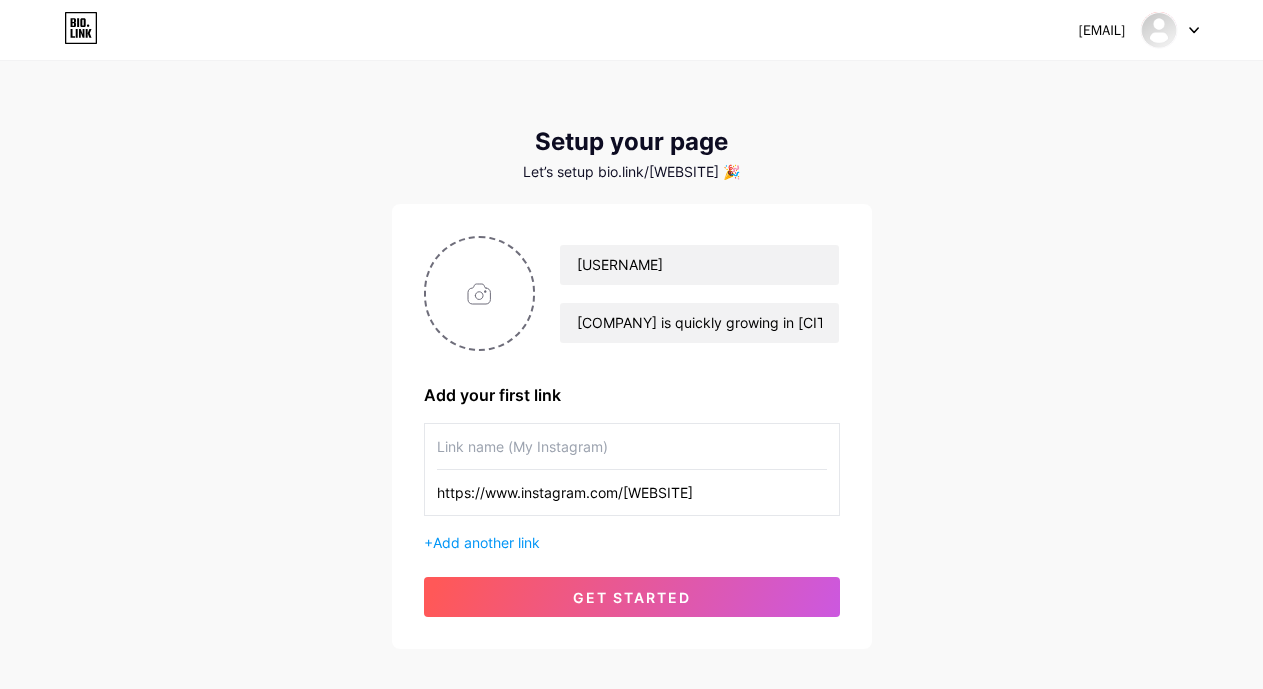 type on "https://www.instagram.com/[WEBSITE]" 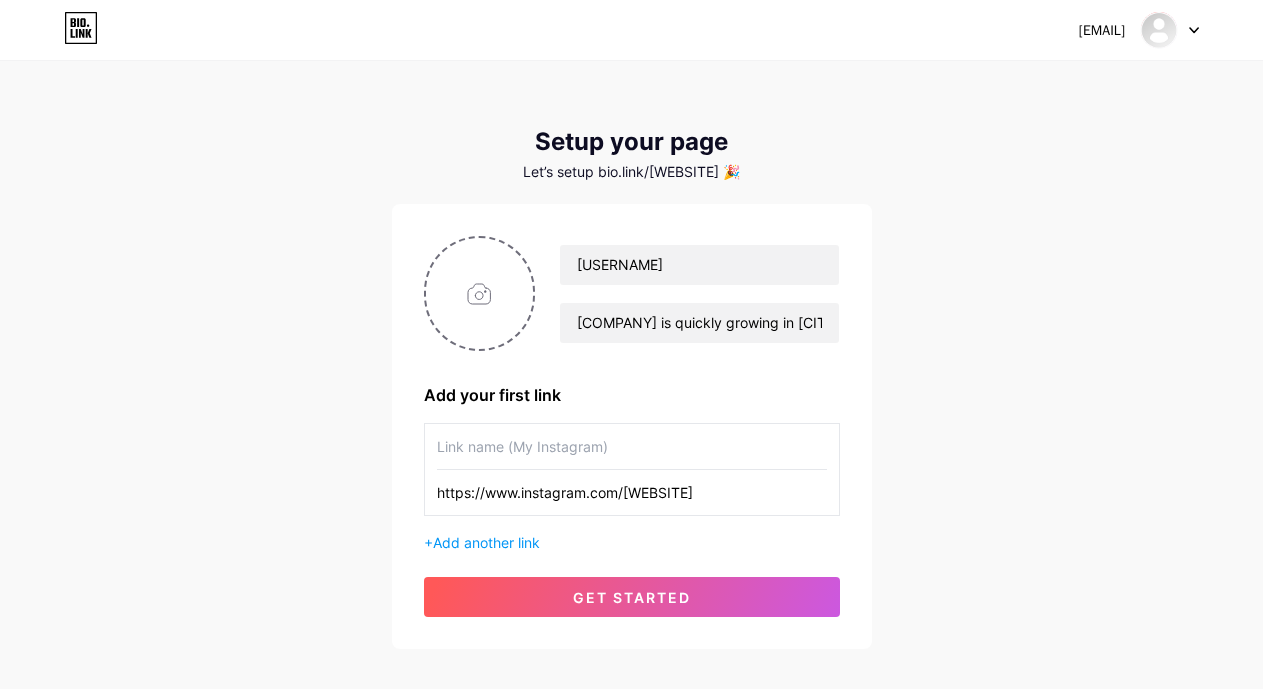 drag, startPoint x: 627, startPoint y: 491, endPoint x: 773, endPoint y: 487, distance: 146.05478 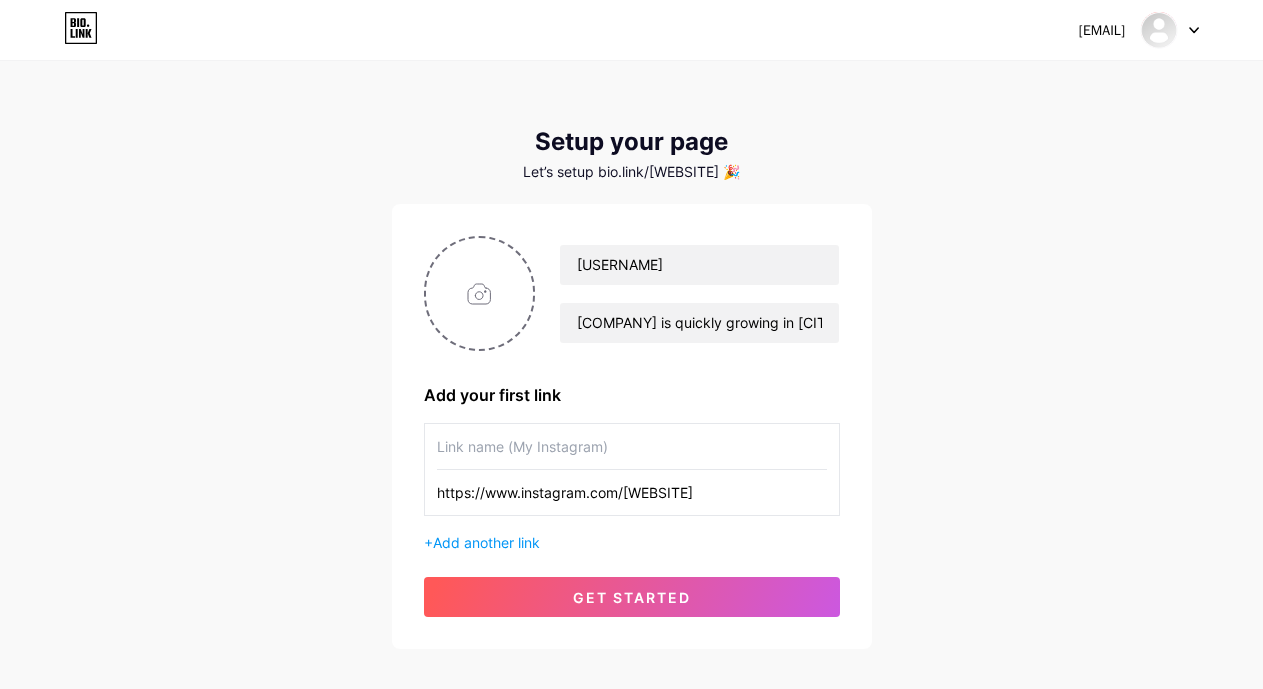 click on "https://www.instagram.com/[WEBSITE]" at bounding box center (632, 492) 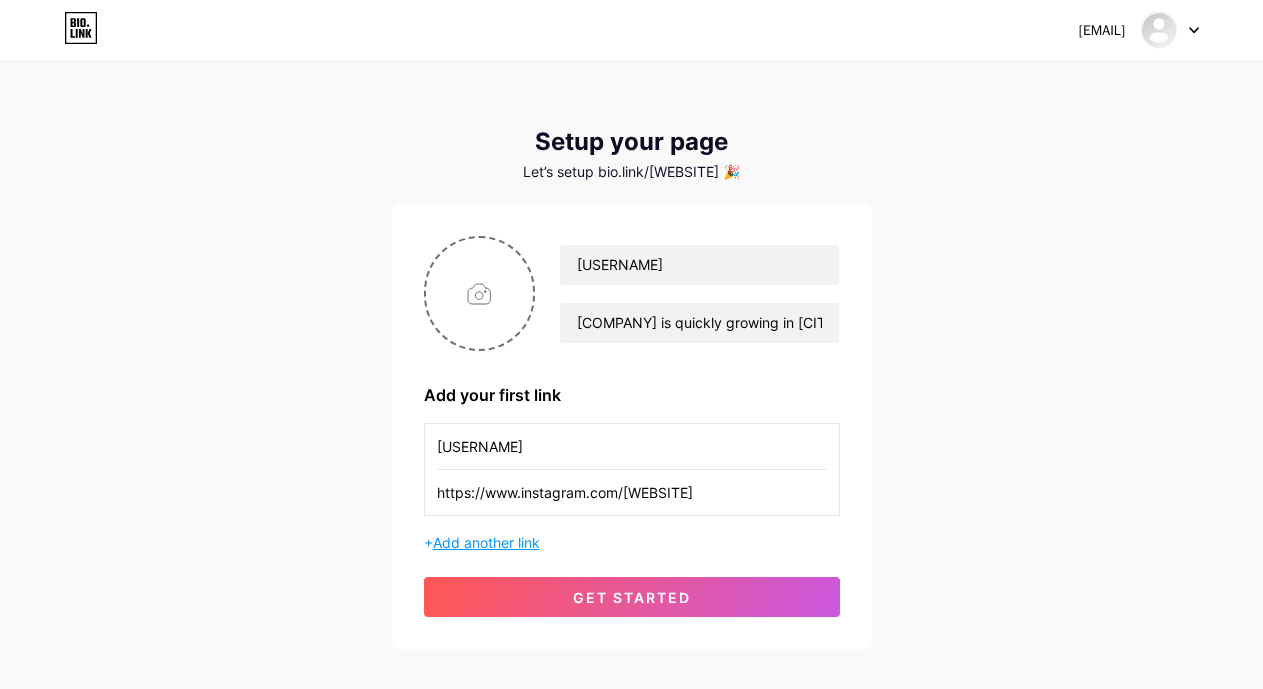 type on "[USERNAME]" 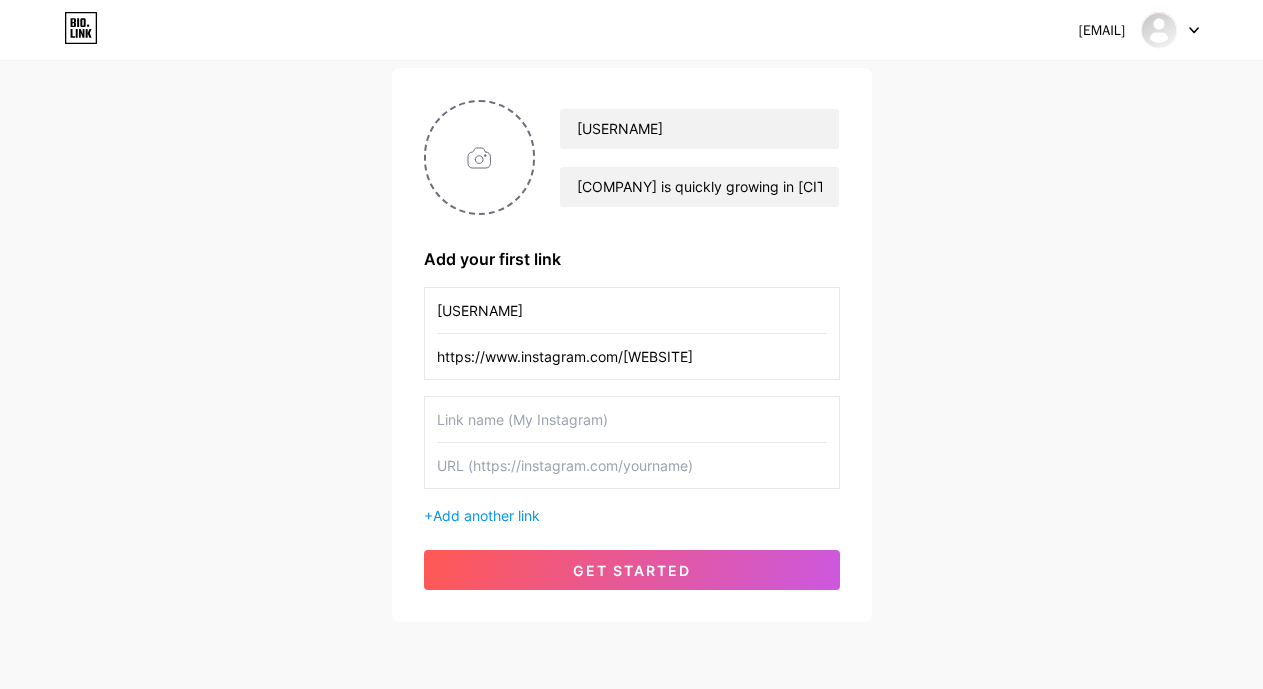 scroll, scrollTop: 100, scrollLeft: 0, axis: vertical 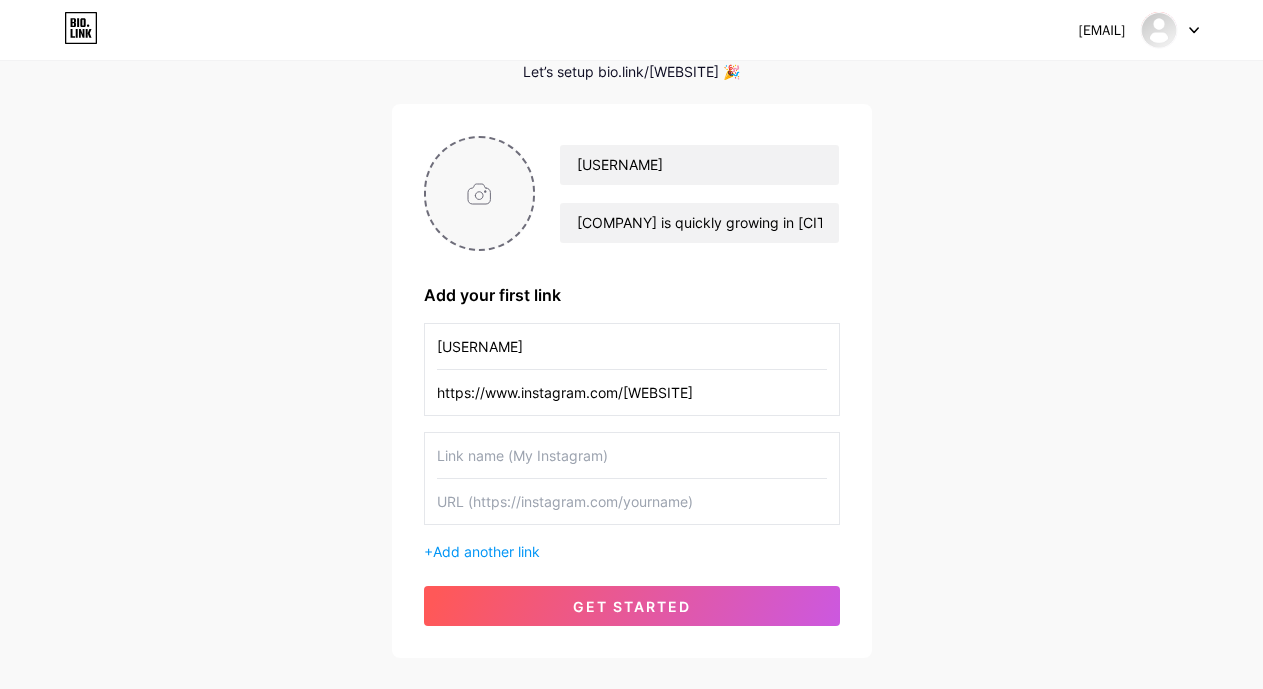 click at bounding box center [480, 193] 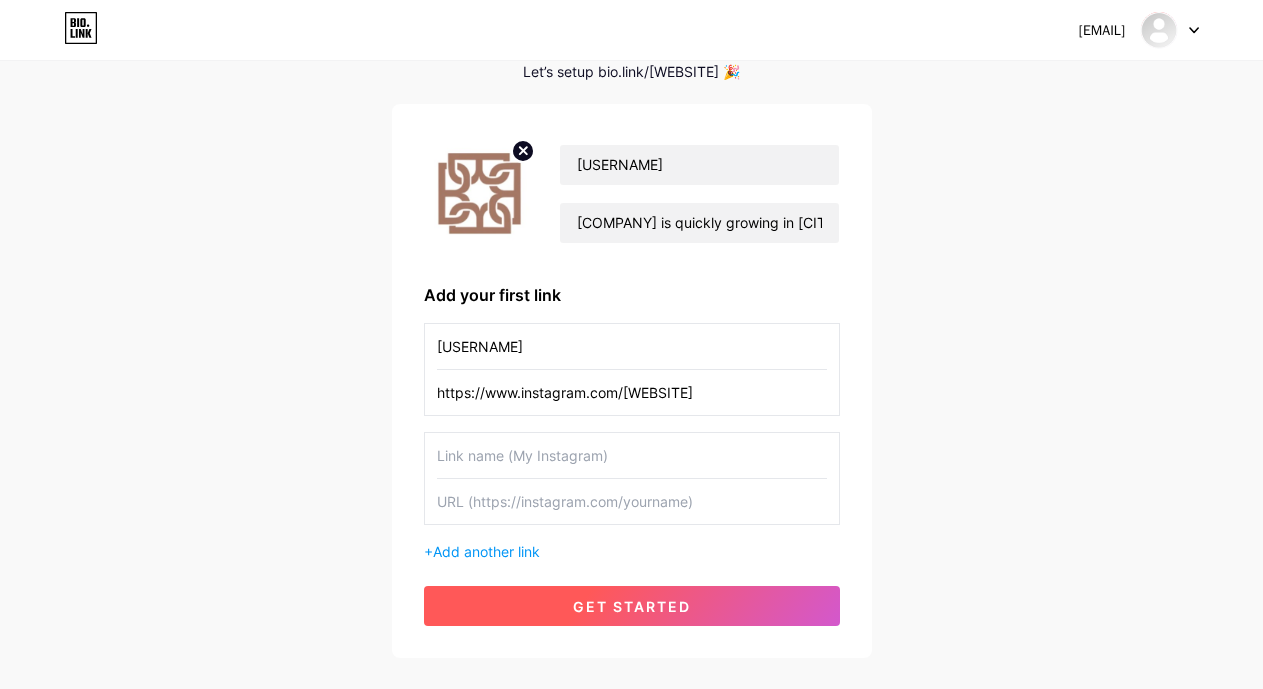 click on "get started" at bounding box center (632, 606) 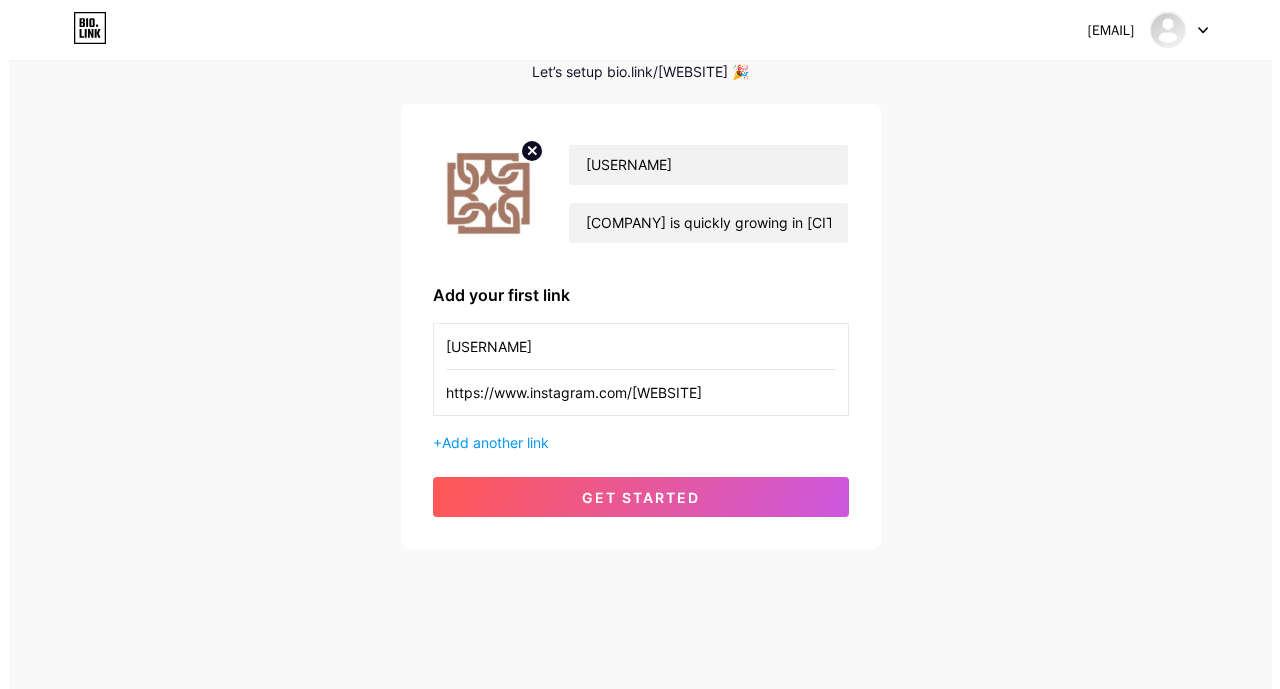 scroll, scrollTop: 0, scrollLeft: 0, axis: both 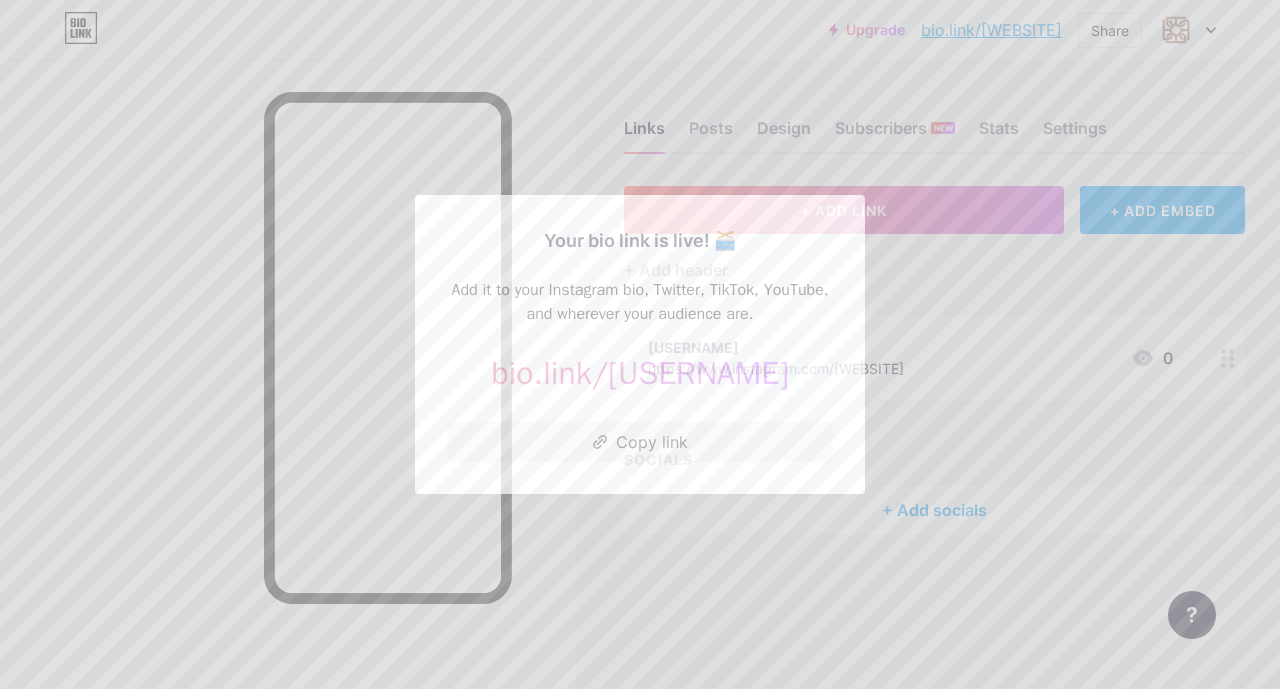 click at bounding box center [640, 344] 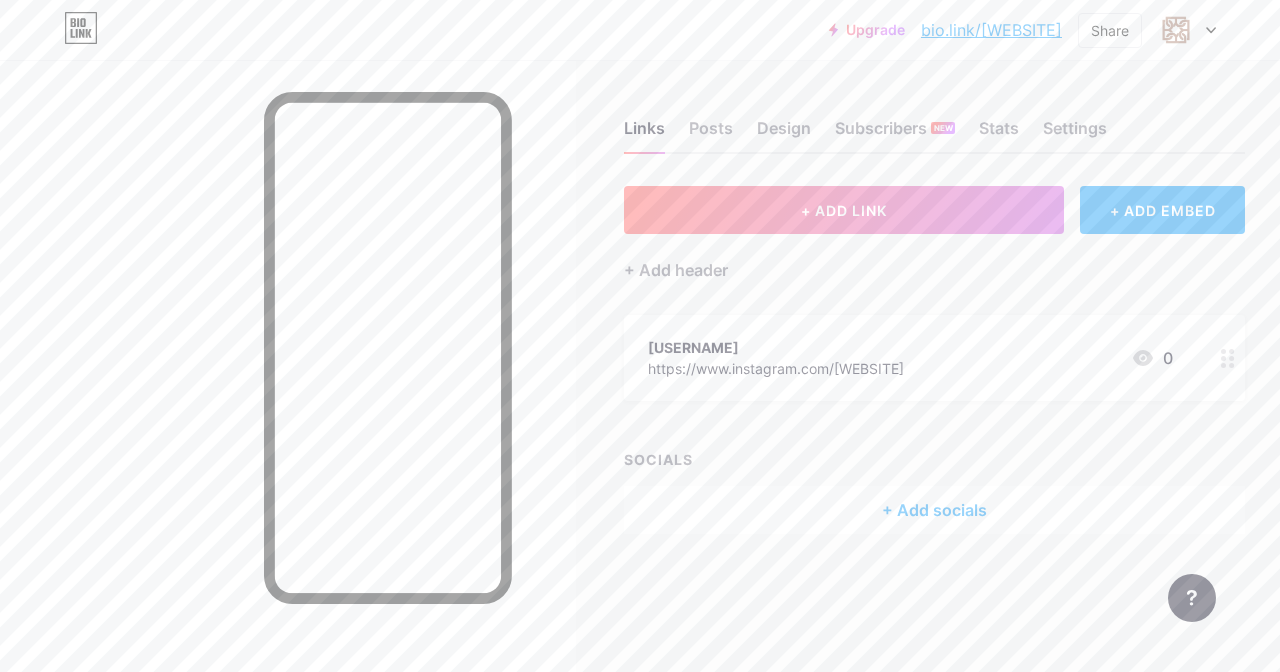 click on "+ Add socials" at bounding box center [934, 510] 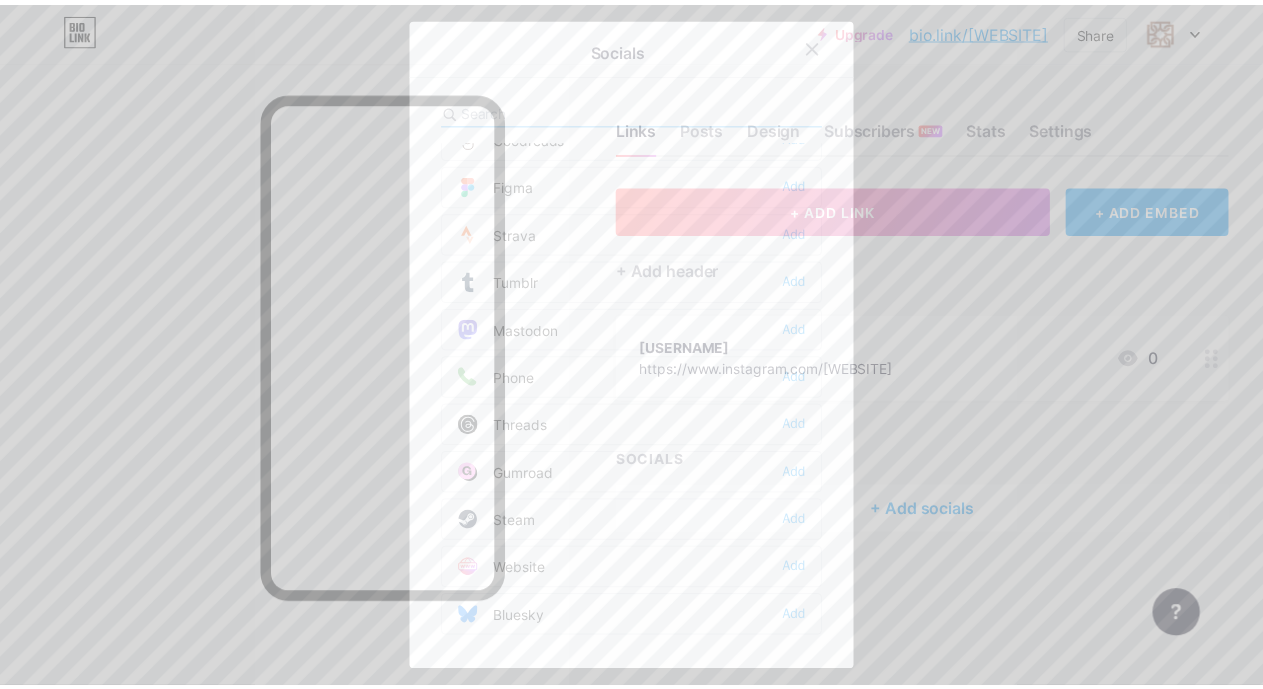scroll, scrollTop: 1804, scrollLeft: 0, axis: vertical 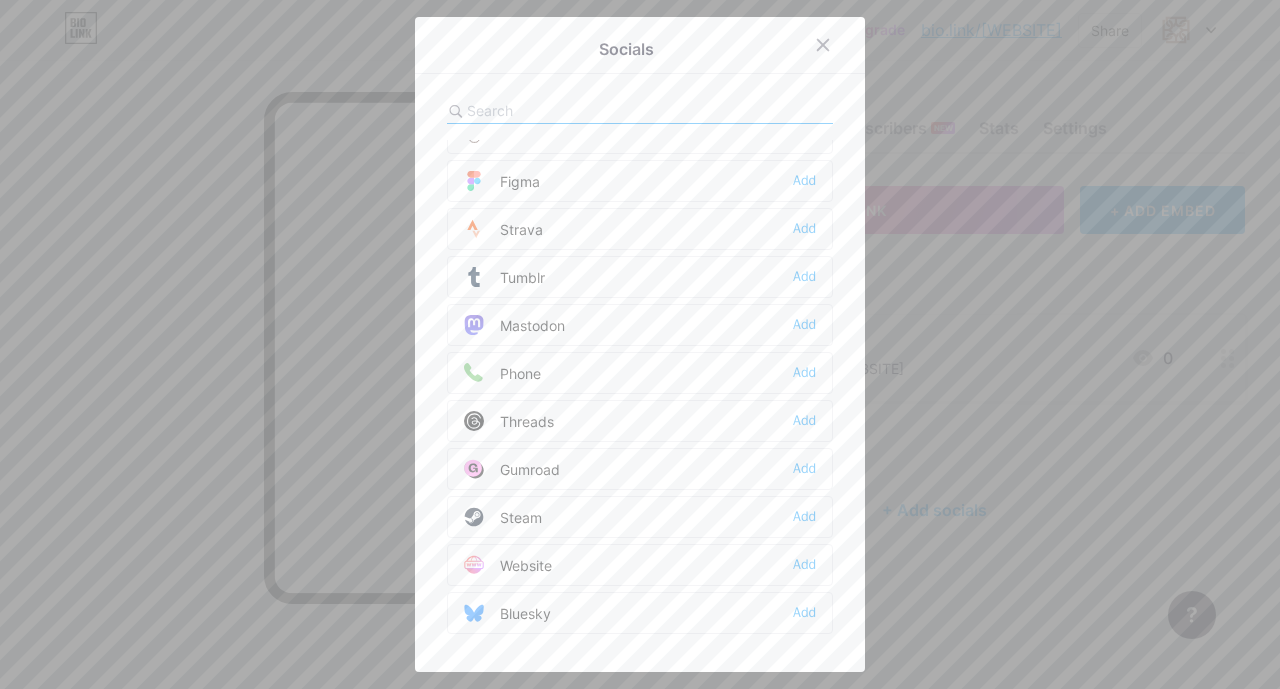 click on "Website
Add" at bounding box center [640, 565] 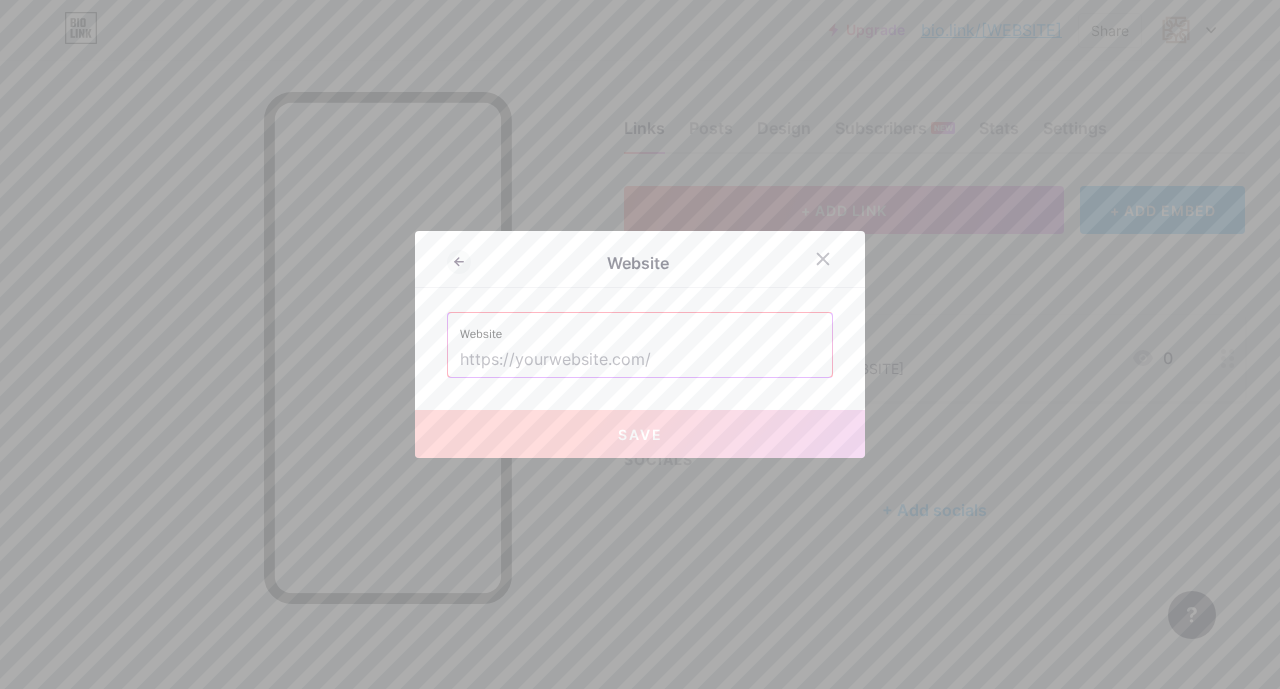 click at bounding box center (640, 360) 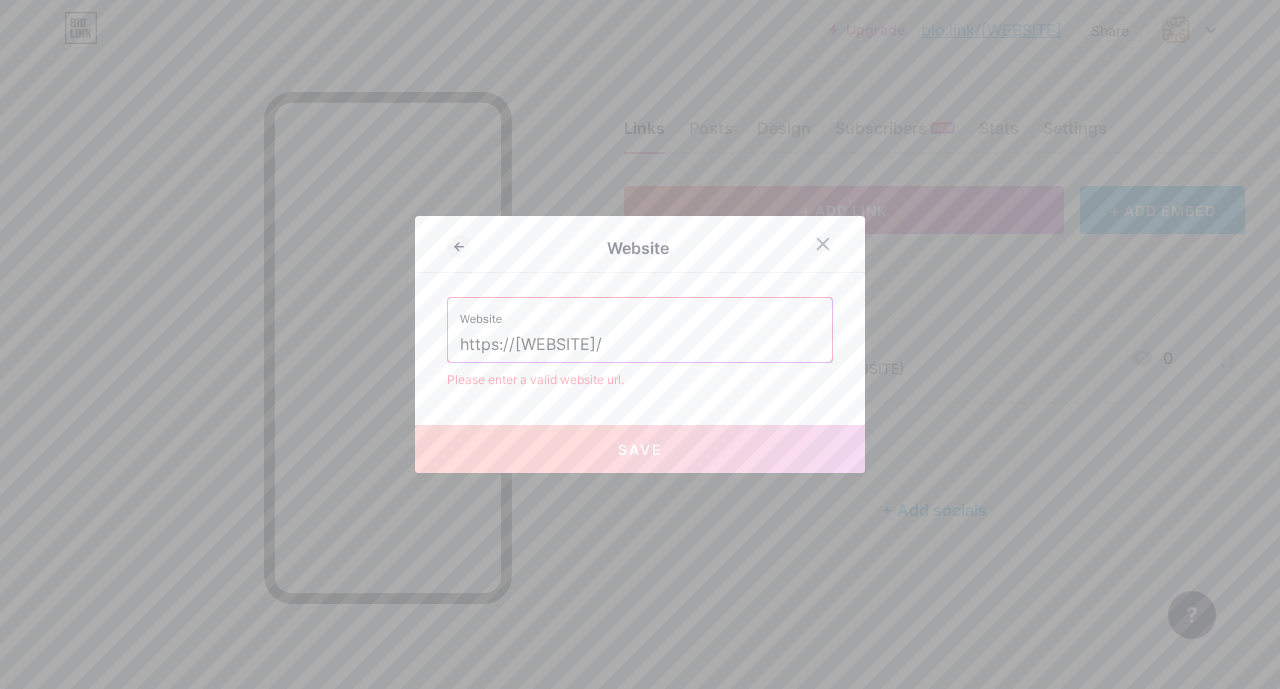 type on "https://[WEBSITE]/" 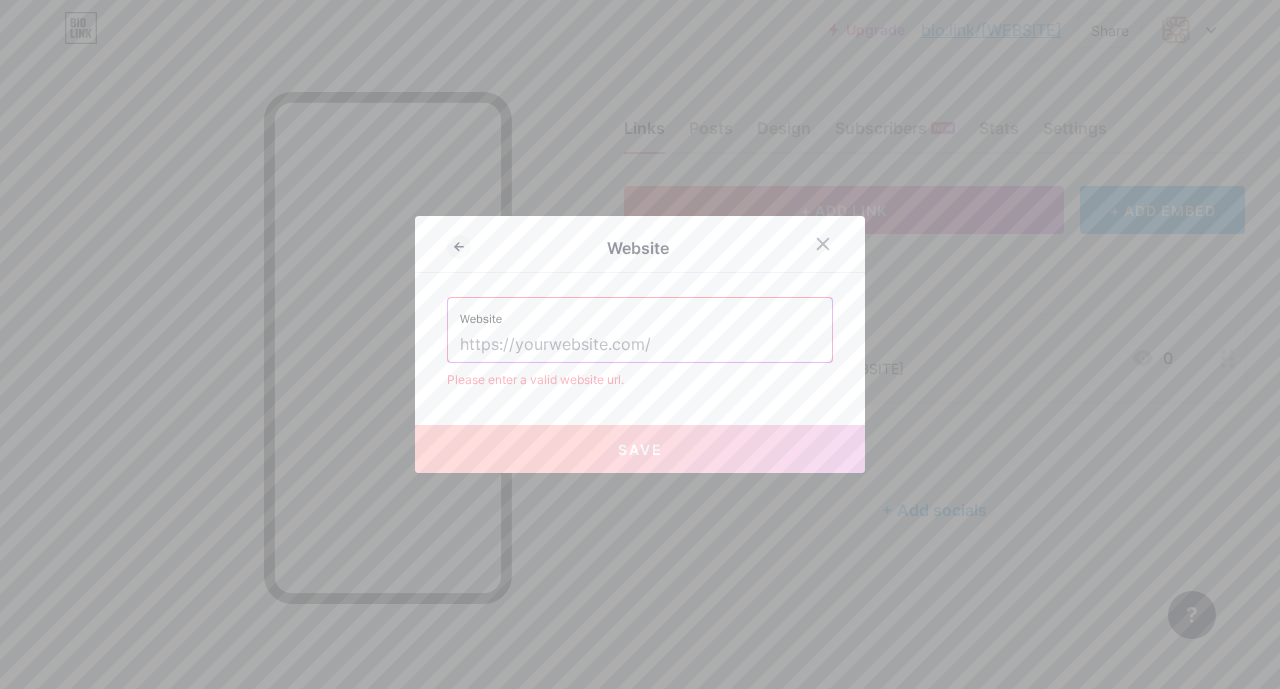 click at bounding box center (640, 345) 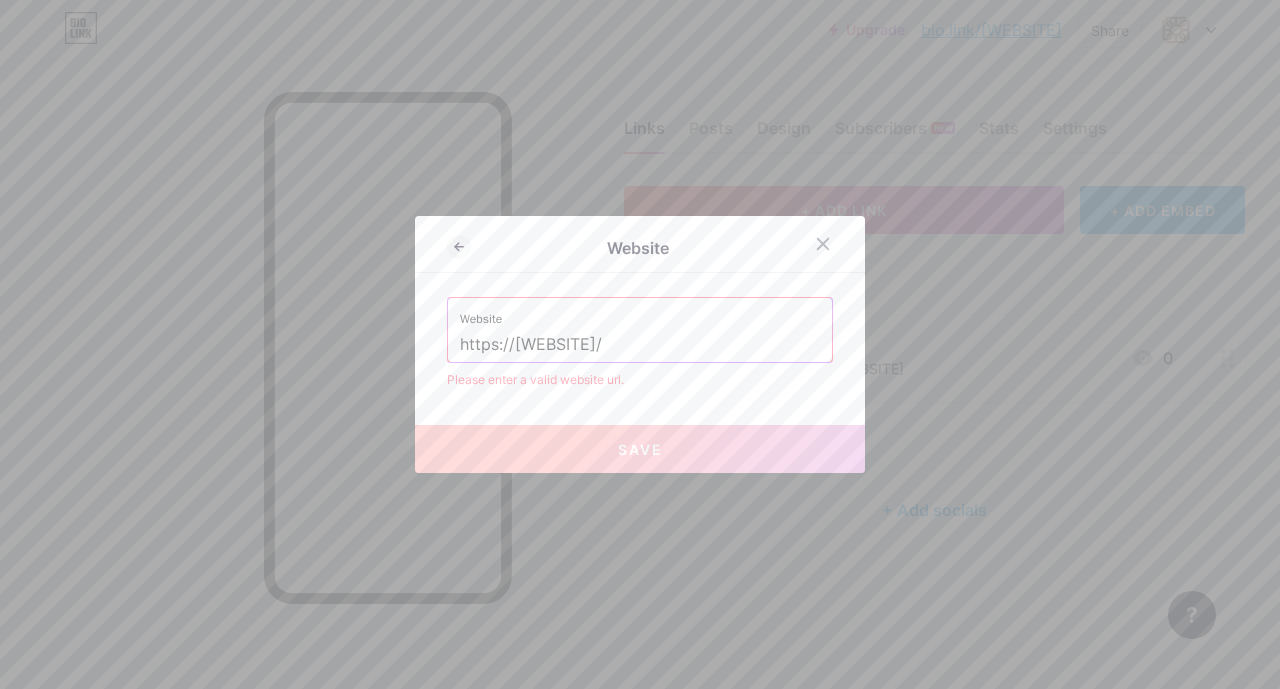click at bounding box center [640, 344] 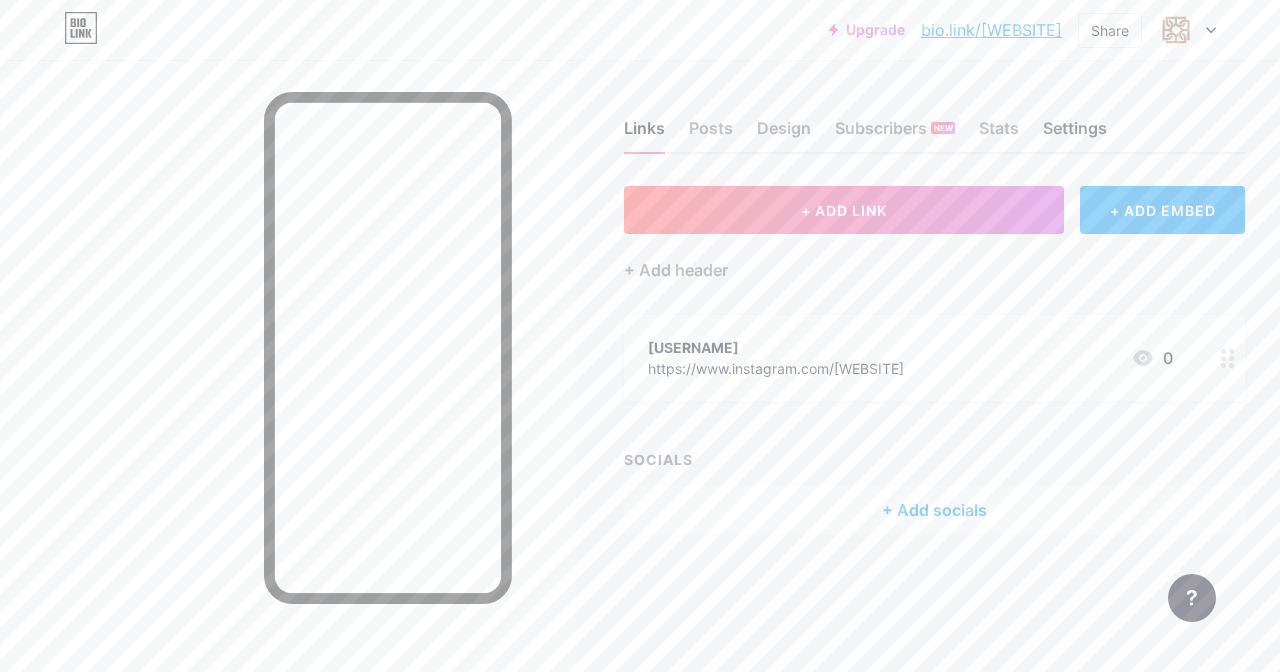 click on "Settings" at bounding box center [1075, 134] 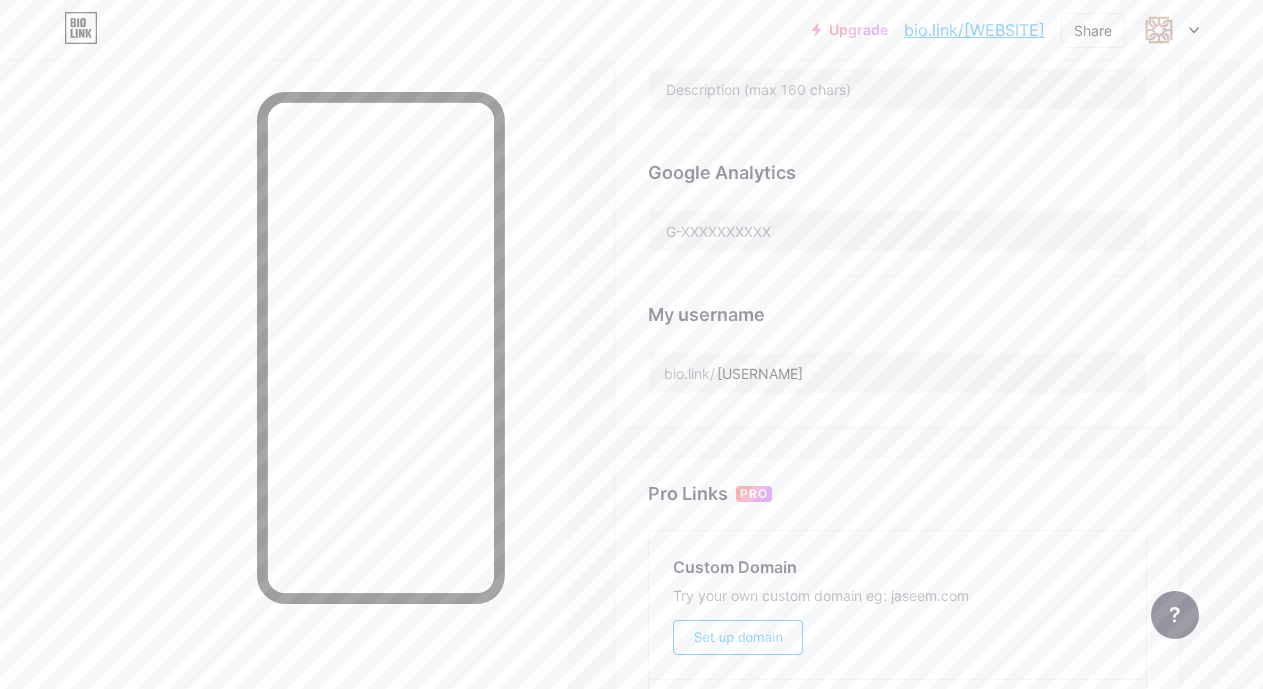 scroll, scrollTop: 392, scrollLeft: 0, axis: vertical 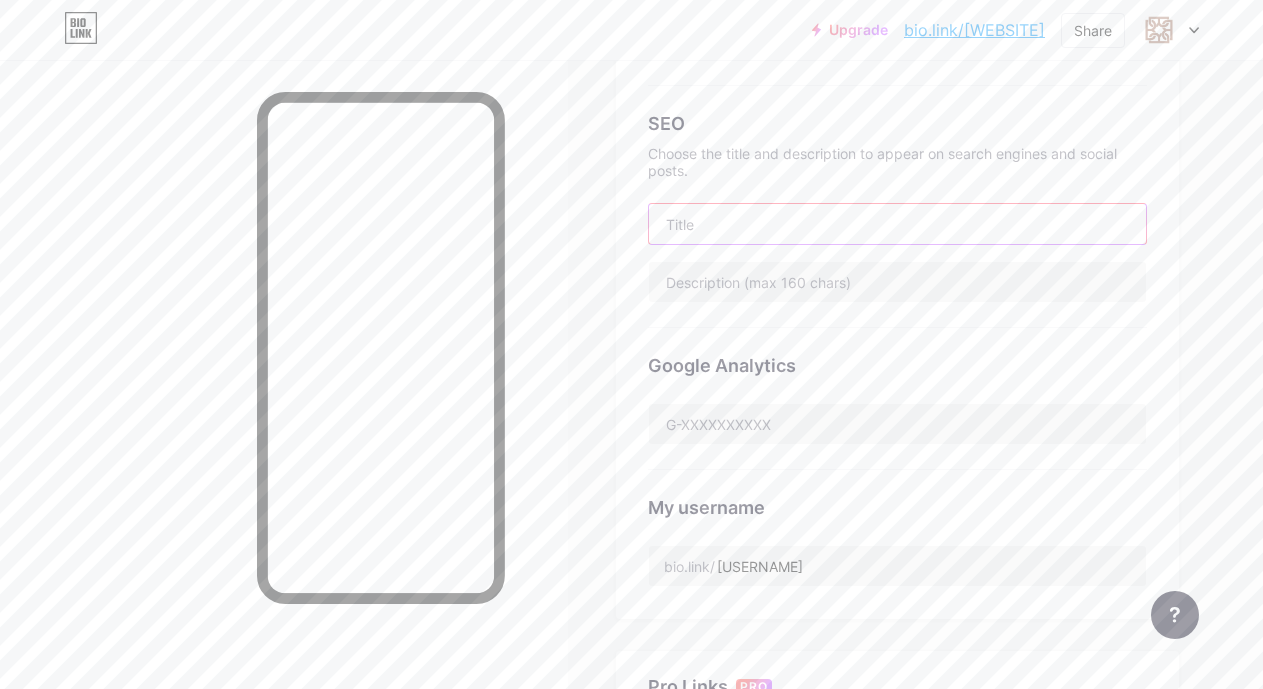 click at bounding box center (897, 224) 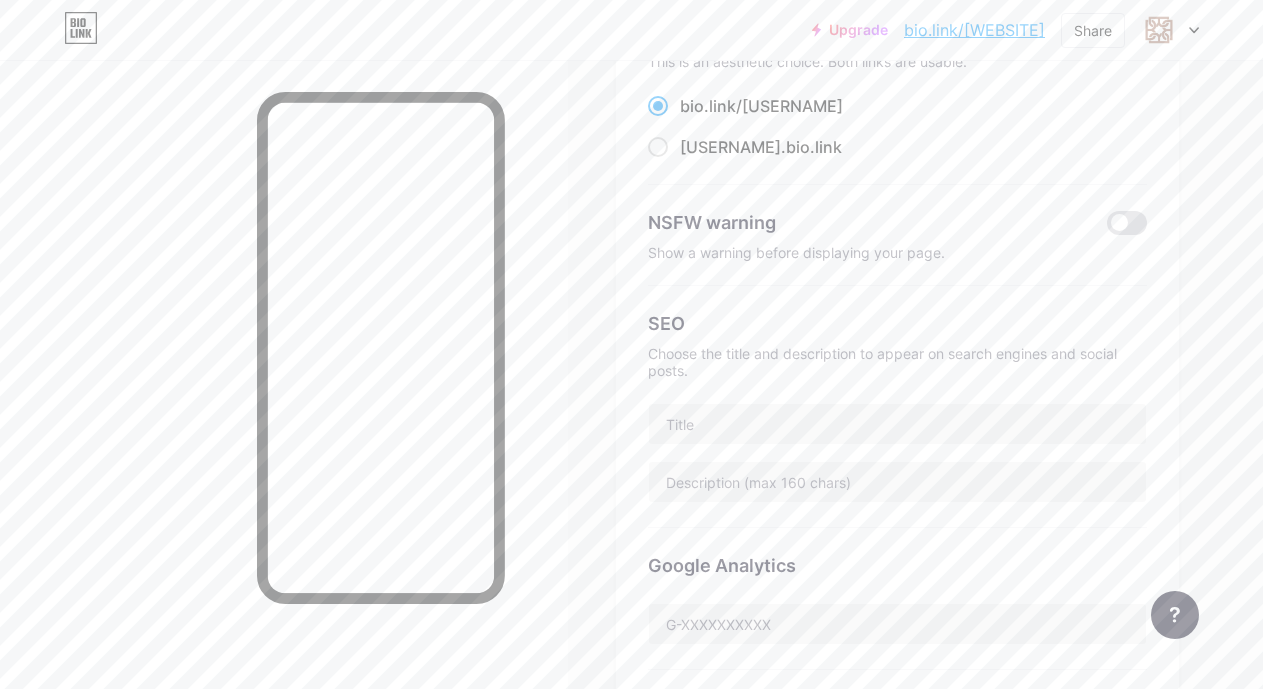click on "bio.link/[WEBSITE]" at bounding box center [974, 30] 